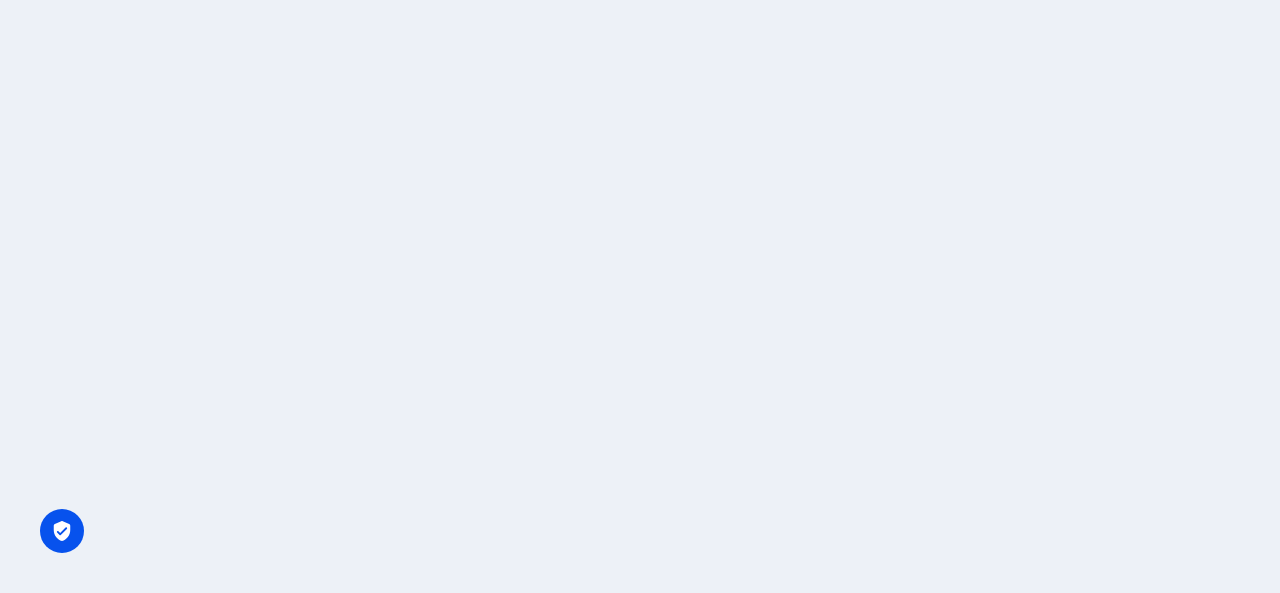 scroll, scrollTop: 0, scrollLeft: 0, axis: both 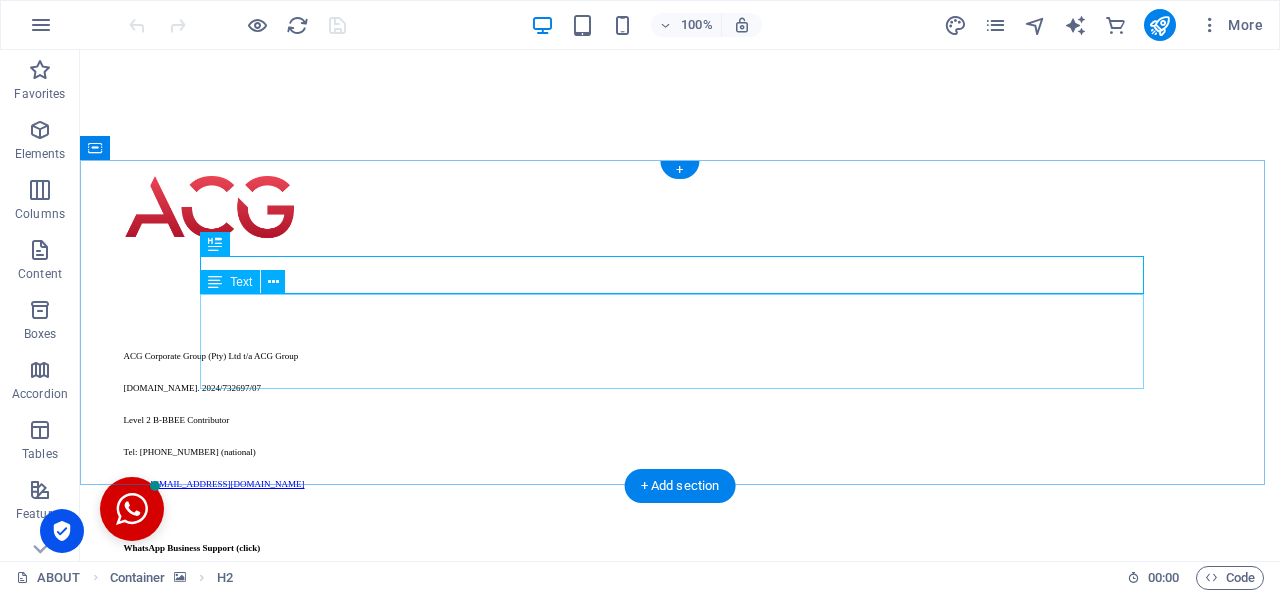 click on "We .  specialize in aligning candidates' strengths with opportunities, using the latest technology to ensure smart hiring decisions. Our services cover permanent, temporary, and project recruitment across [GEOGRAPHIC_DATA]. During your initial consultation, our experienced team will provide a tailored solution at competitive rates. We're dedicated to giving our clients a competitive edge by continually expanding our talent network" at bounding box center [680, 17861] 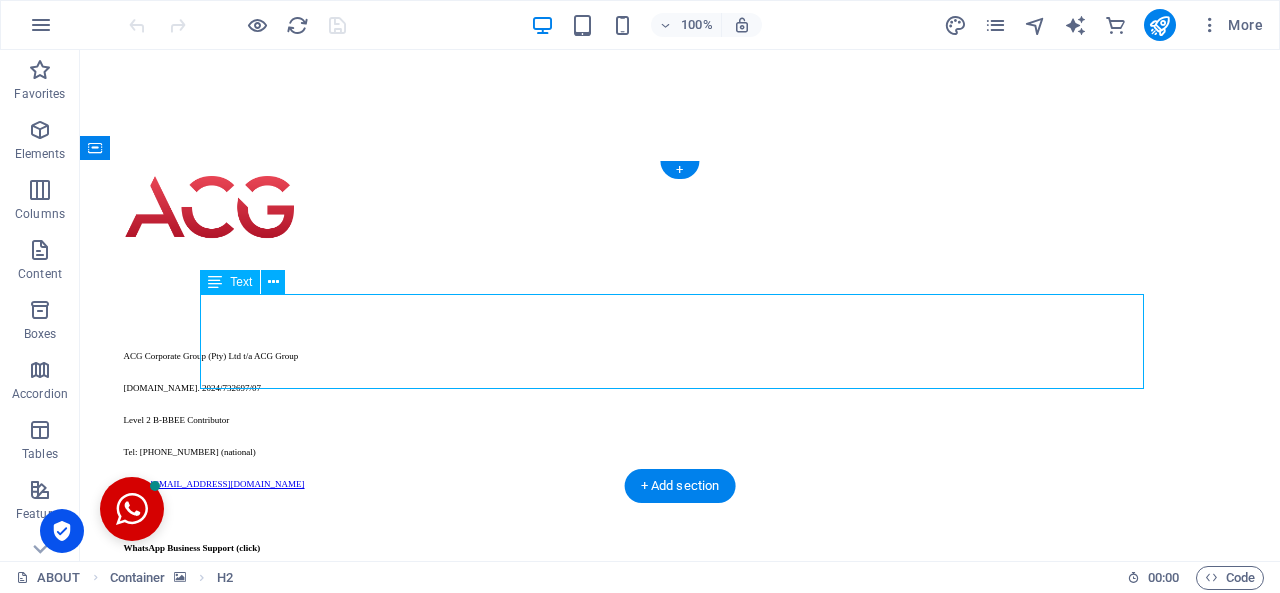 click on "We .  specialize in aligning candidates' strengths with opportunities, using the latest technology to ensure smart hiring decisions. Our services cover permanent, temporary, and project recruitment across [GEOGRAPHIC_DATA]. During your initial consultation, our experienced team will provide a tailored solution at competitive rates. We're dedicated to giving our clients a competitive edge by continually expanding our talent network" at bounding box center (680, 17861) 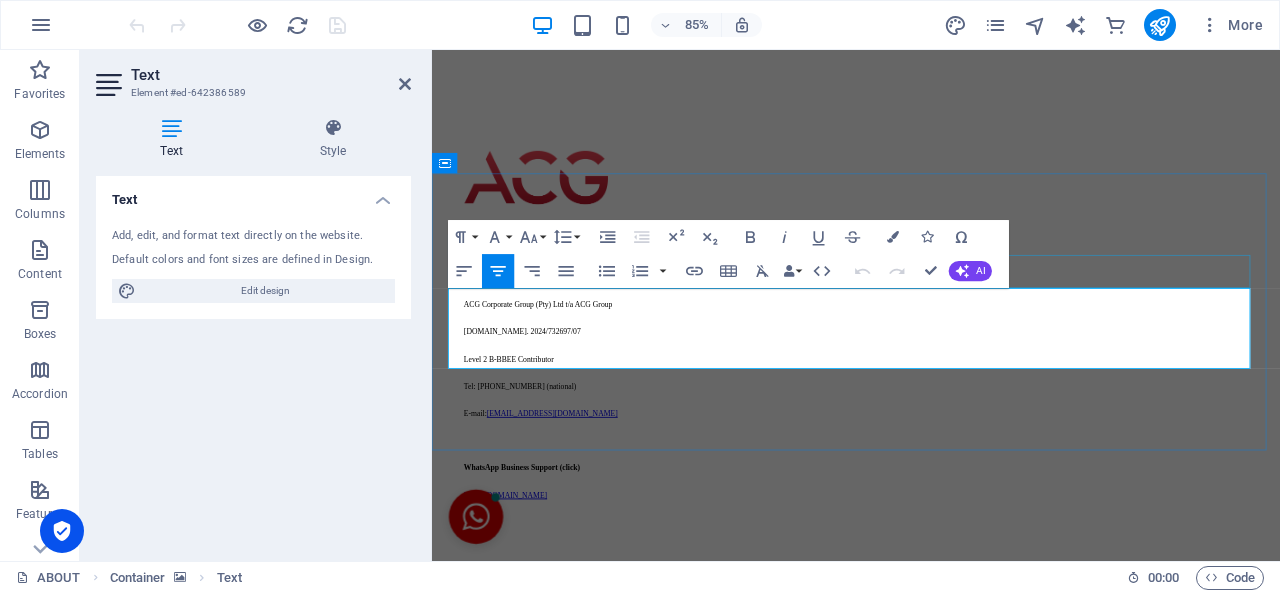 drag, startPoint x: 1005, startPoint y: 416, endPoint x: 461, endPoint y: 328, distance: 551.07166 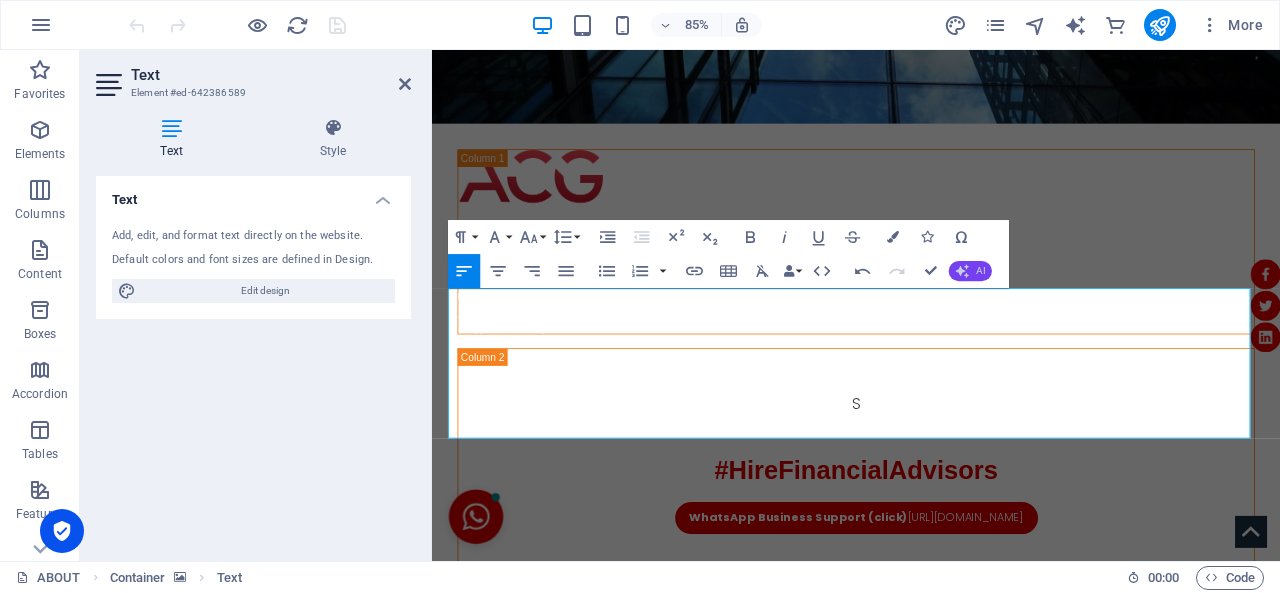 click 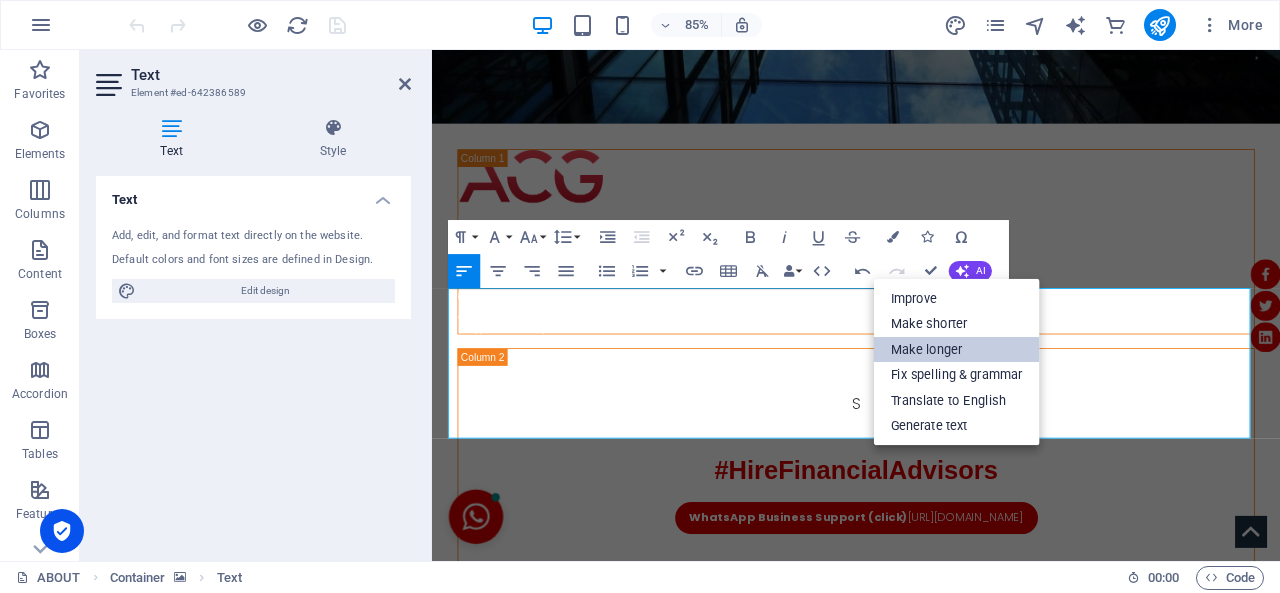 click on "Make longer" at bounding box center (957, 350) 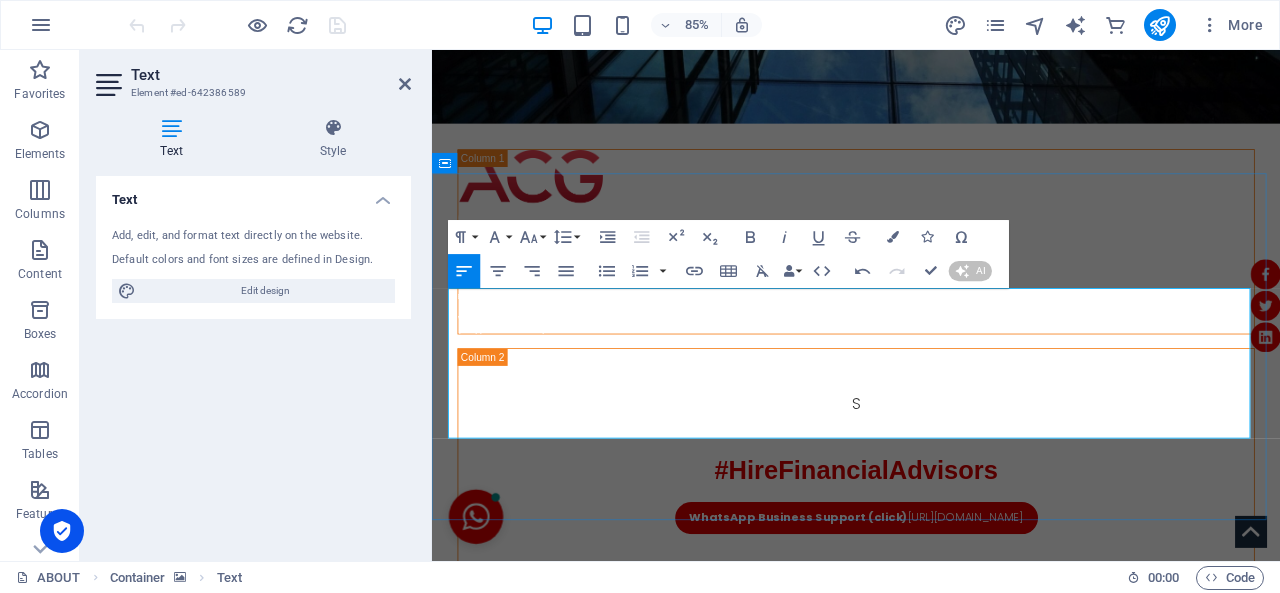 type 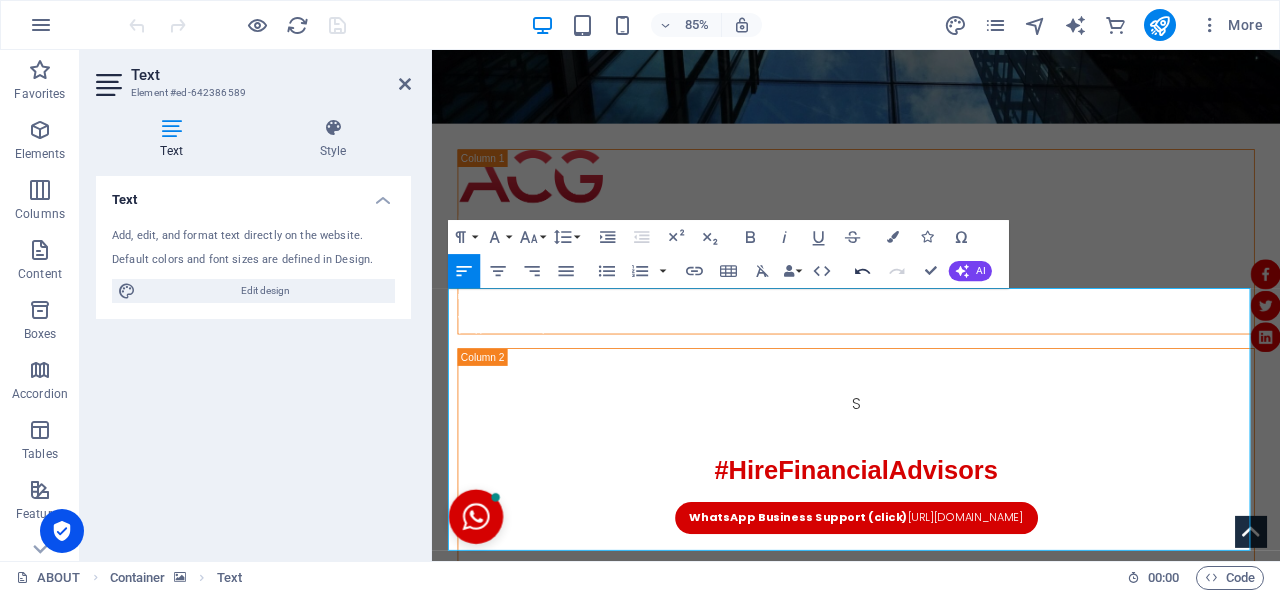 click 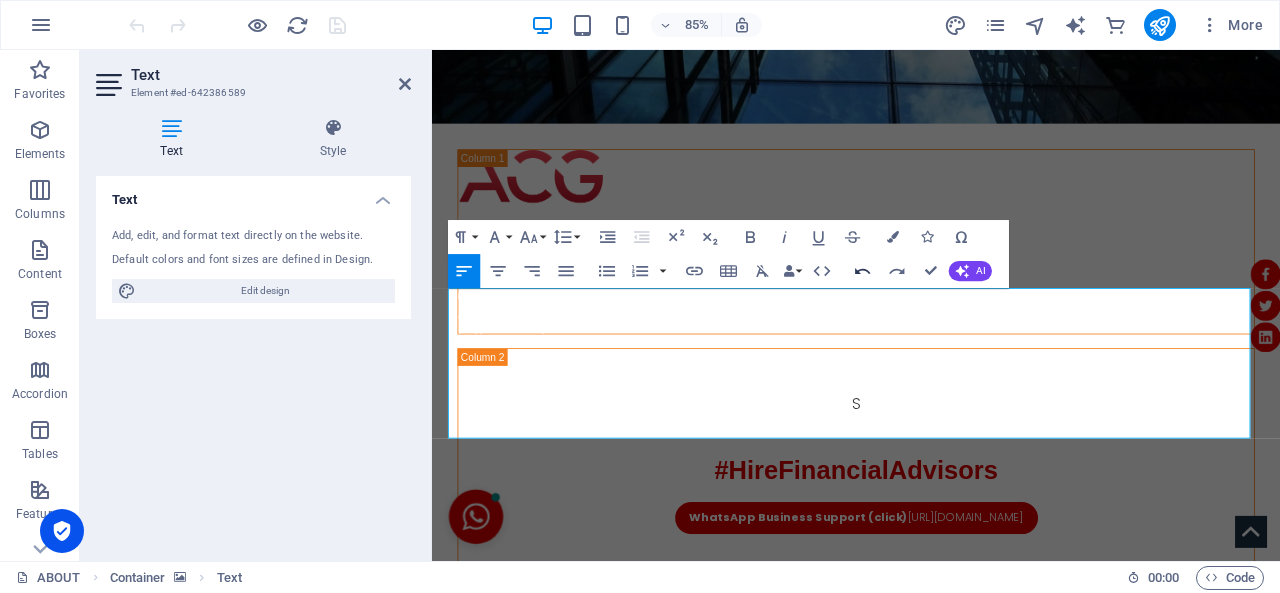 click 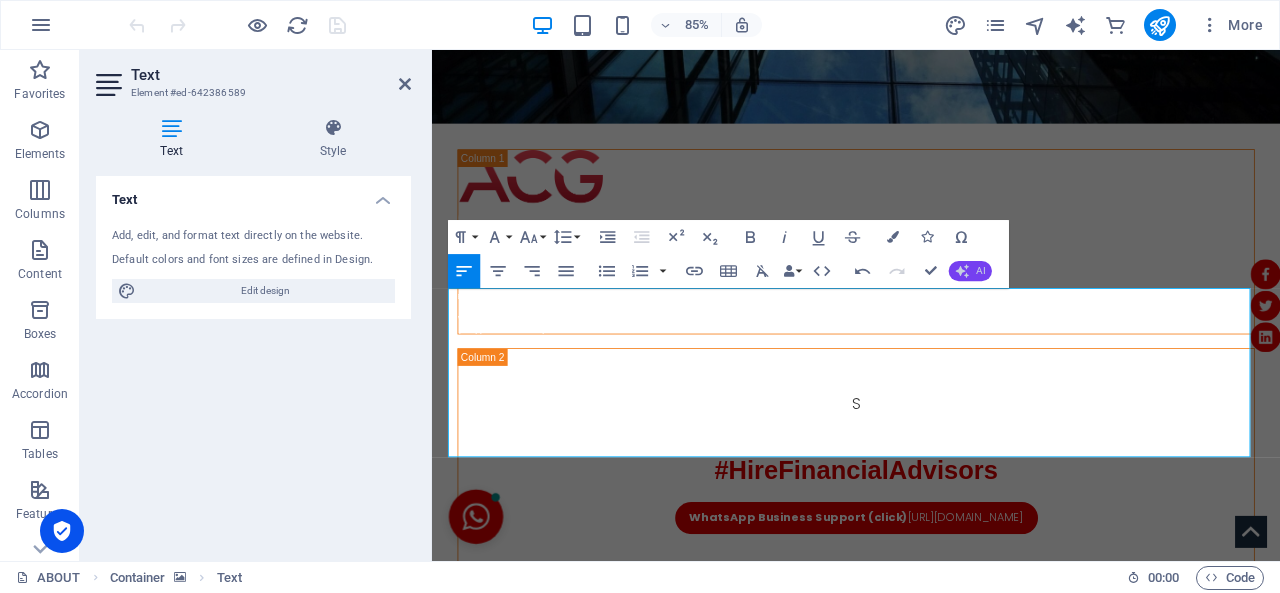 click on "AI" at bounding box center (980, 271) 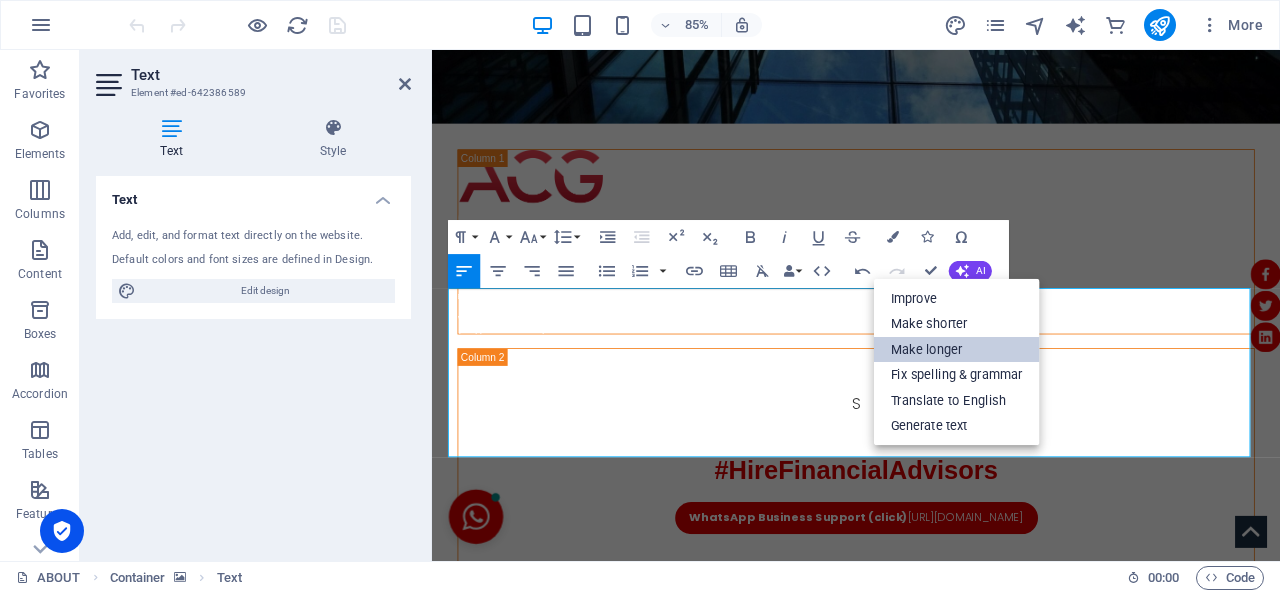 click on "Make longer" at bounding box center (957, 350) 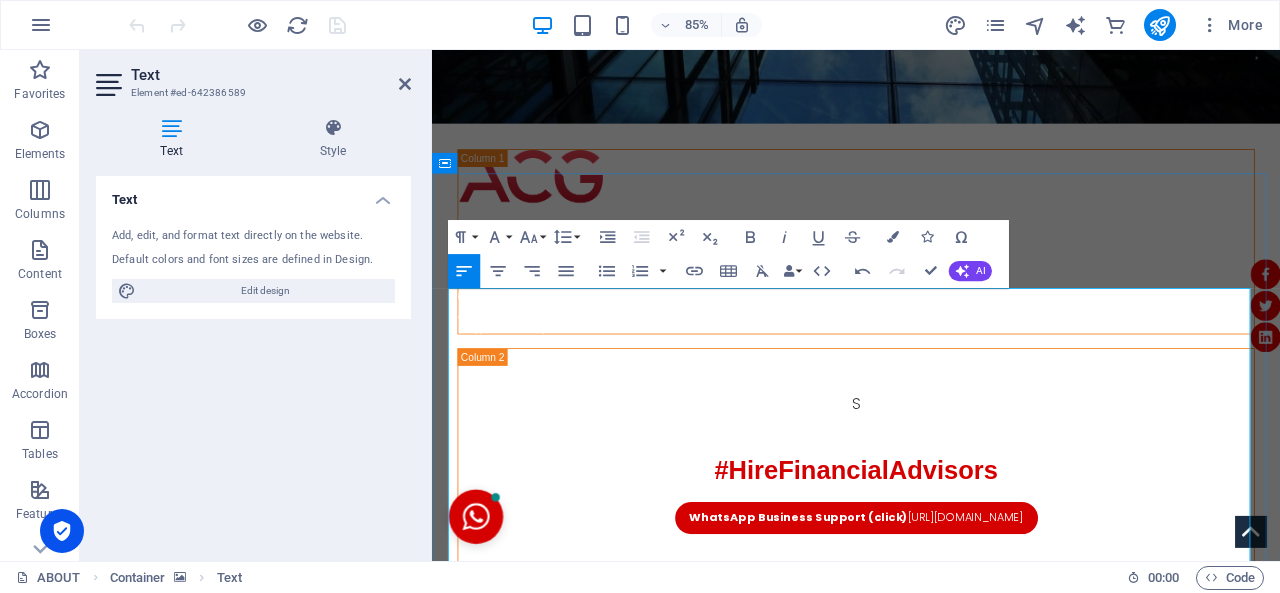 click on "Good morning, [PERSON_NAME], I hope this message finds you in great spirits and enjoying a productive day. I am delighted to inform you that [PERSON_NAME] has successfully appointed our candidate, [PERSON_NAME], to the Mergers and Advisory Management position. This is an exciting opportunity, and we are confident that [PERSON_NAME] will excel in this role and contribute positively to the team. As you previously requested, we understand that all invoices related to successful recruitment campaigns are to be settled on the day that the candidate officially commences their employment. From our discussions with [PERSON_NAME], we gather that his start date is scheduled for [DATE]. To ensure that we can generate an accurate invoice for payment on the [DATE], could you please provide us with a copy of [PERSON_NAME]’s remuneration structure? This will help us in preparing the invoice correctly and adhering to the agreed-upon payment timeline. Thank you for your assistance in this matter. Warm regards, [PERSON_NAME]." at bounding box center [931, 7747] 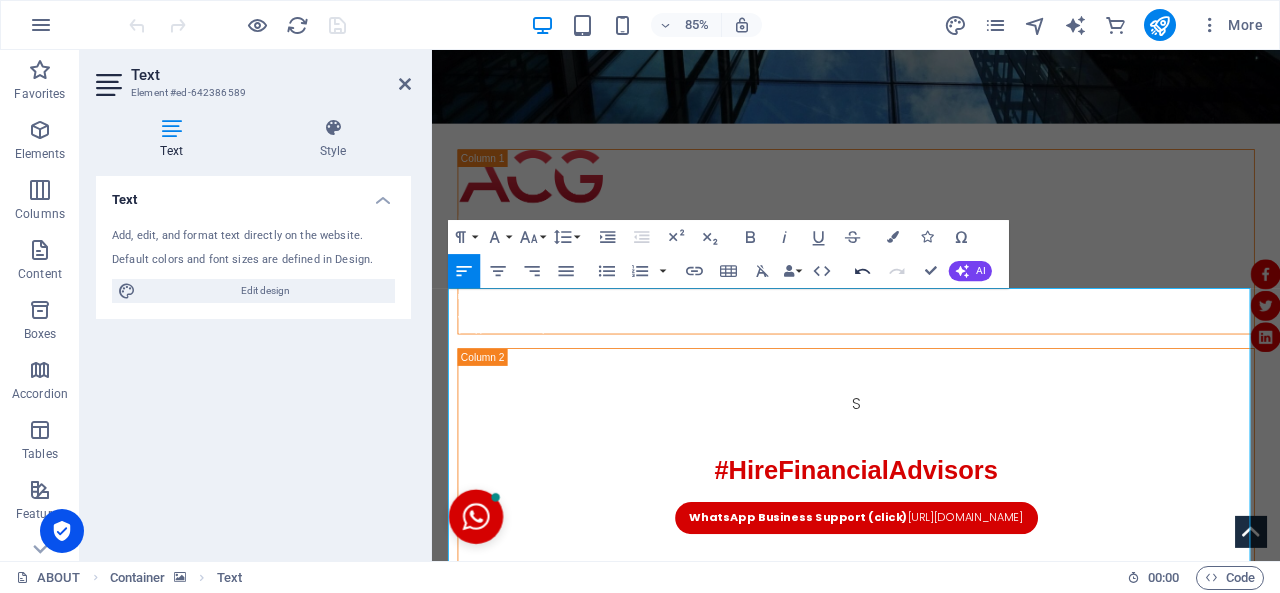 click 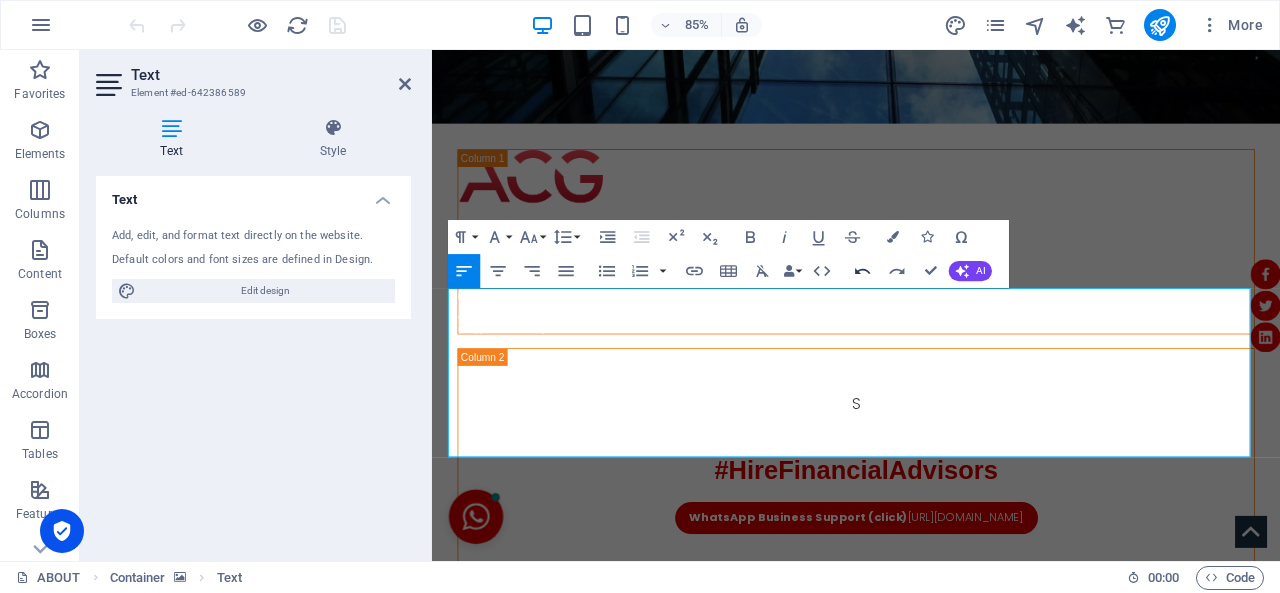 click 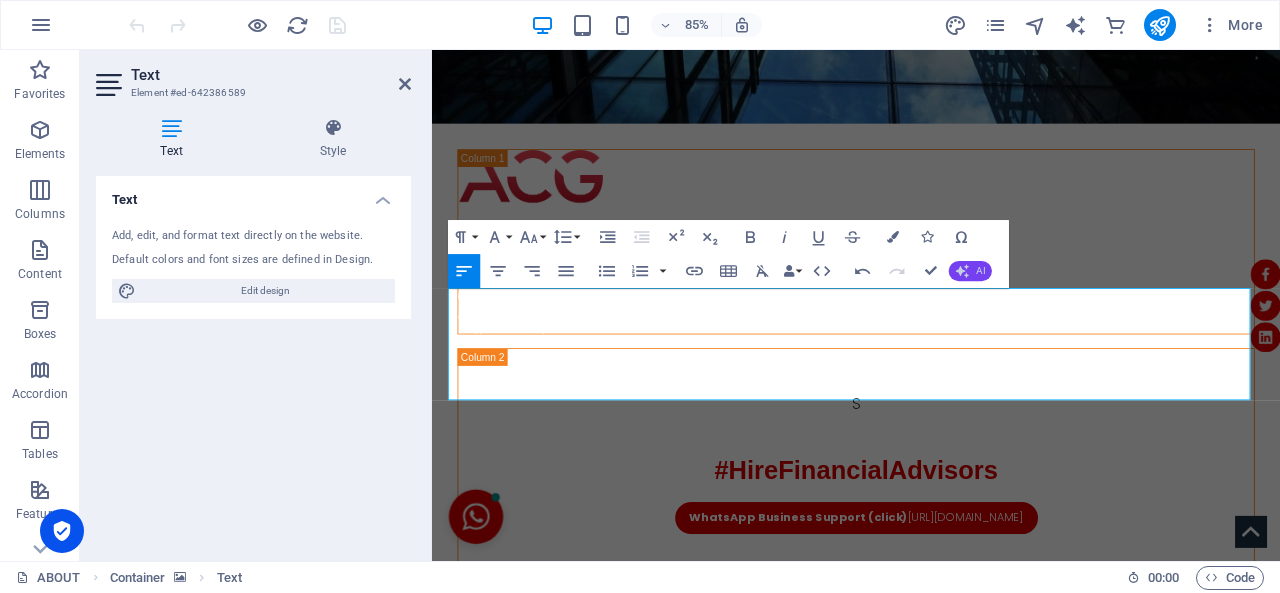 click 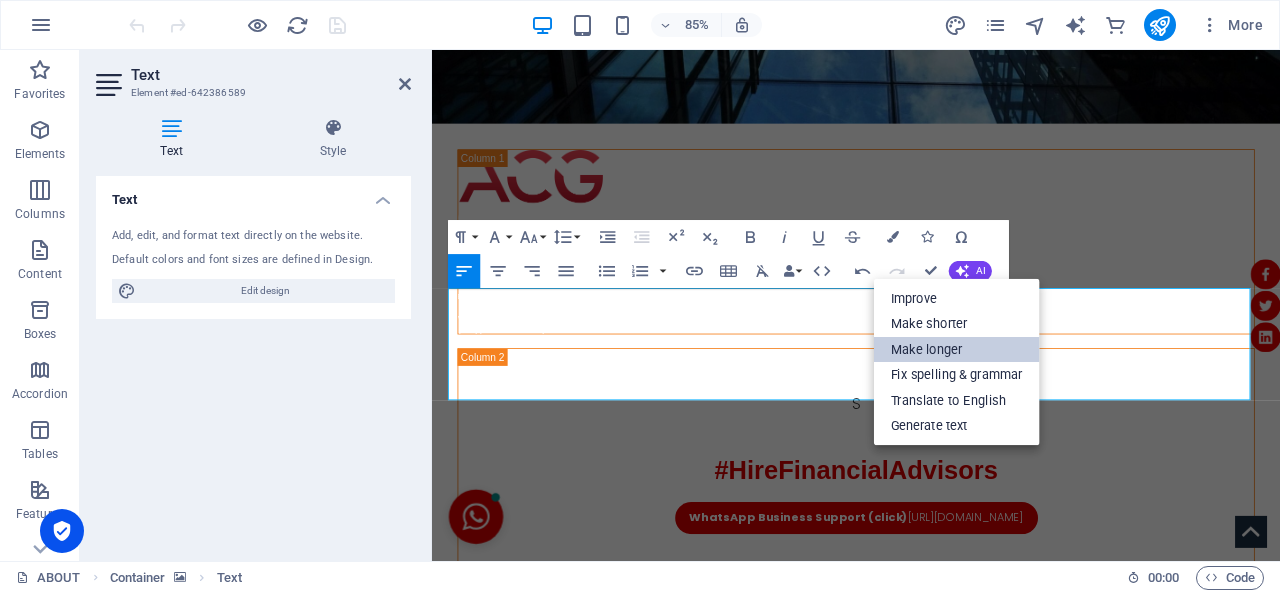 click on "Make longer" at bounding box center [957, 350] 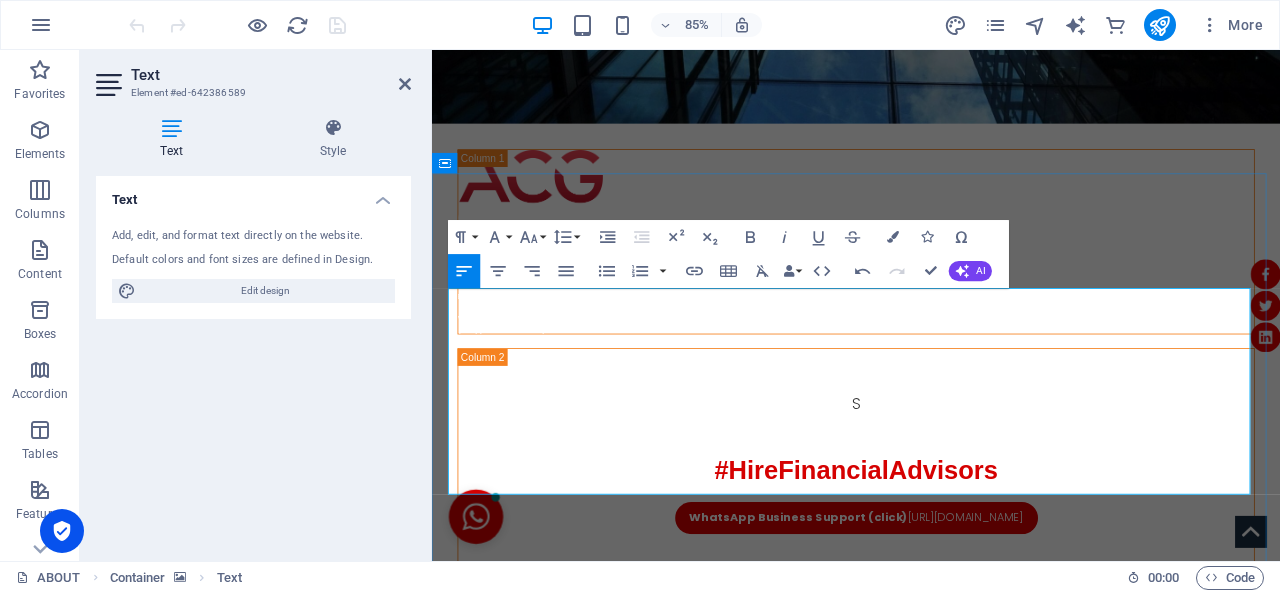 click on "Good afternoon, [PERSON_NAME], I hope this message finds you well and in good spirits. I am reaching out to kindly request your assistance regarding the invoicing details related to the successful placement of our candidate, [PERSON_NAME]. As you may recall, [PERSON_NAME] was presented to [PERSON_NAME] for the CRS position on the [DATE], where you conducted the interview process for our candidate. Following this, [PERSON_NAME] subsequently received an offer for another opportunity in the Mergers and Advisory Management position. In light of our agreement with Warwick Wealth, which I have attached for your reference, I would appreciate it if you could review and address the key clauses outlined below. Your guidance on this matter would be greatly beneficial. Thank you for your attention to this request." at bounding box center [931, 7492] 